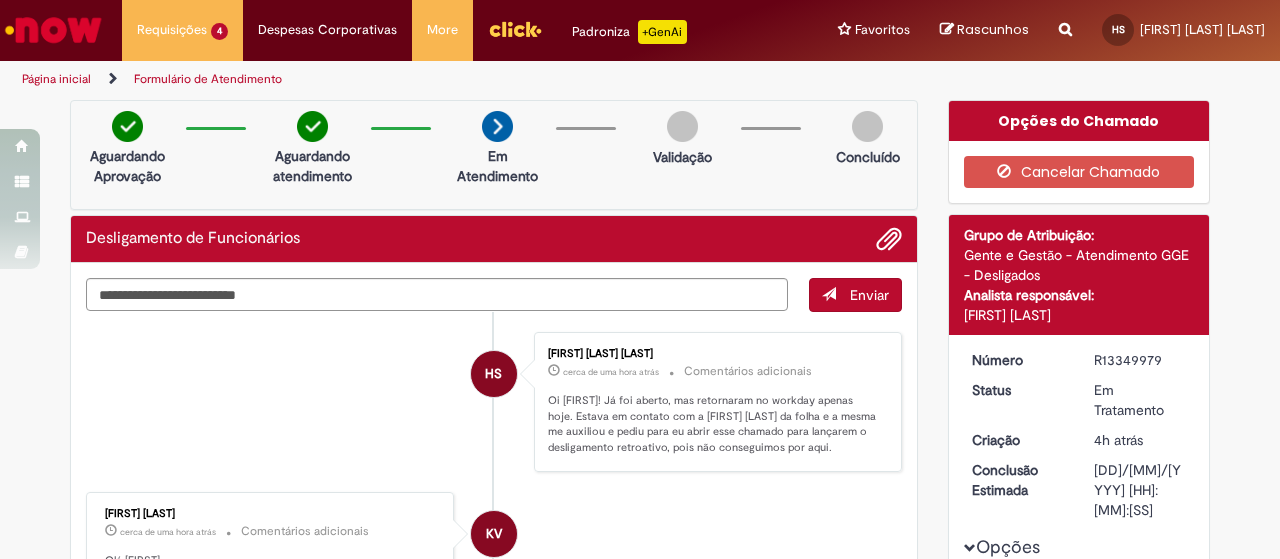 scroll, scrollTop: 0, scrollLeft: 0, axis: both 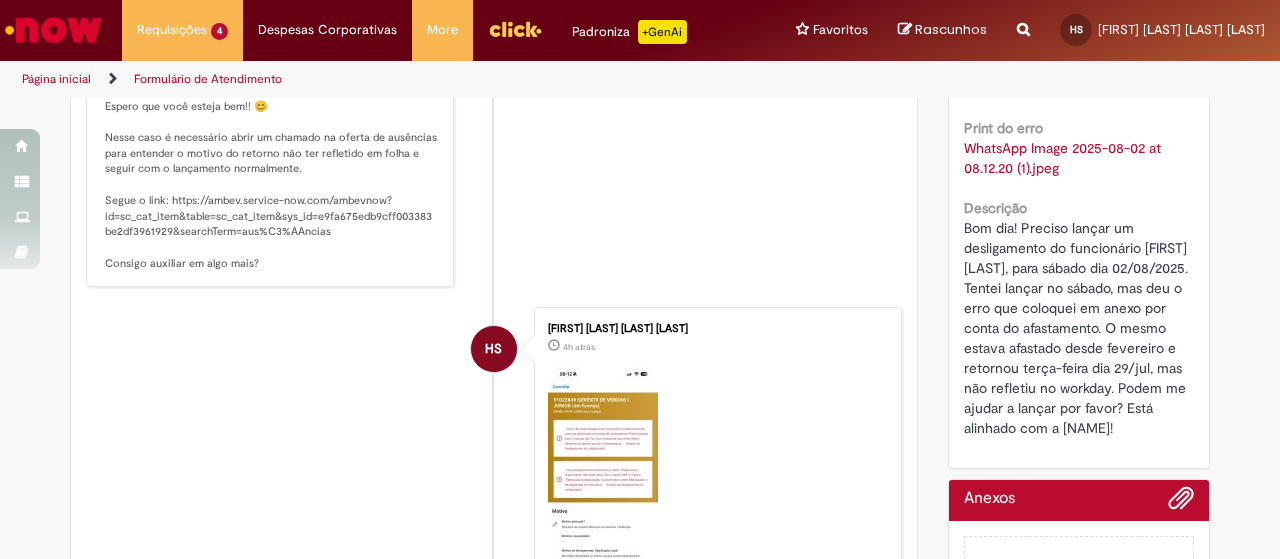 drag, startPoint x: 956, startPoint y: 245, endPoint x: 1178, endPoint y: 463, distance: 311.13983 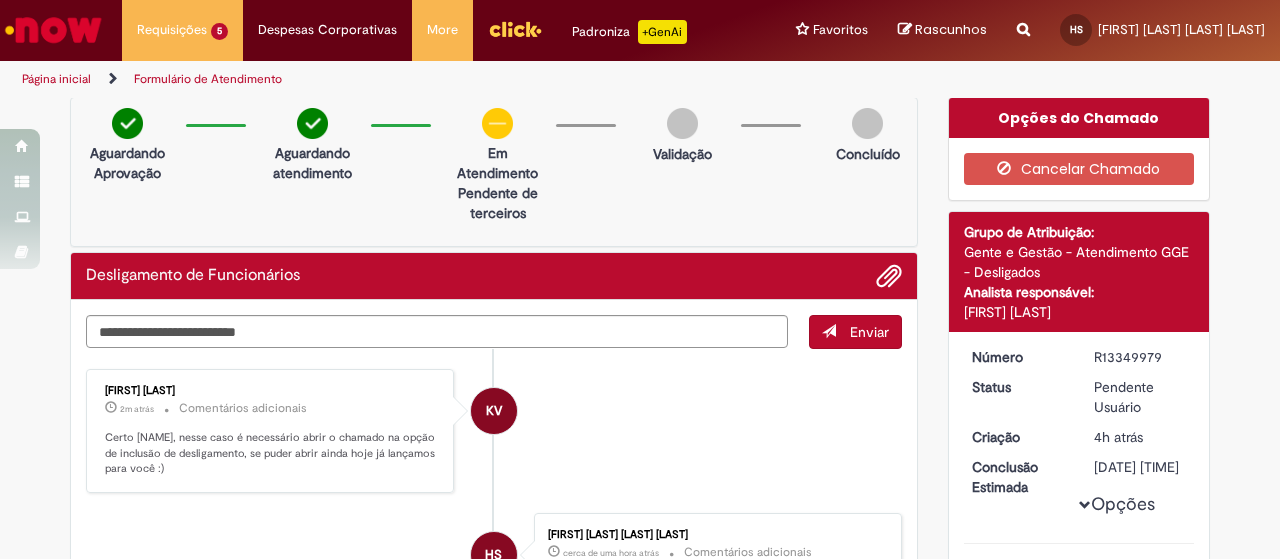 scroll, scrollTop: 0, scrollLeft: 0, axis: both 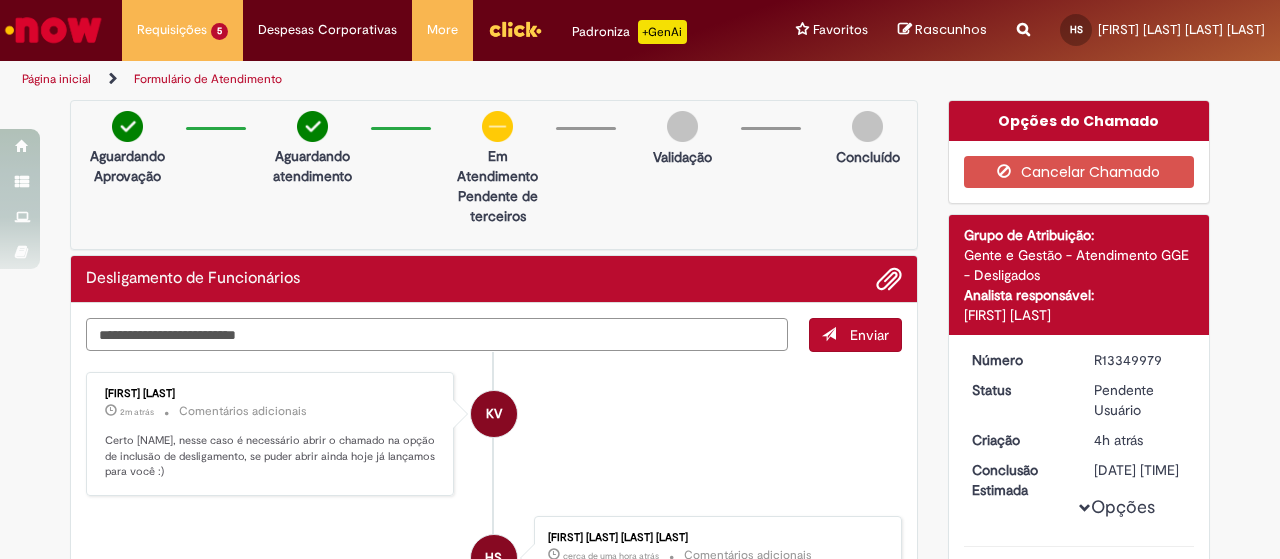 click at bounding box center (437, 334) 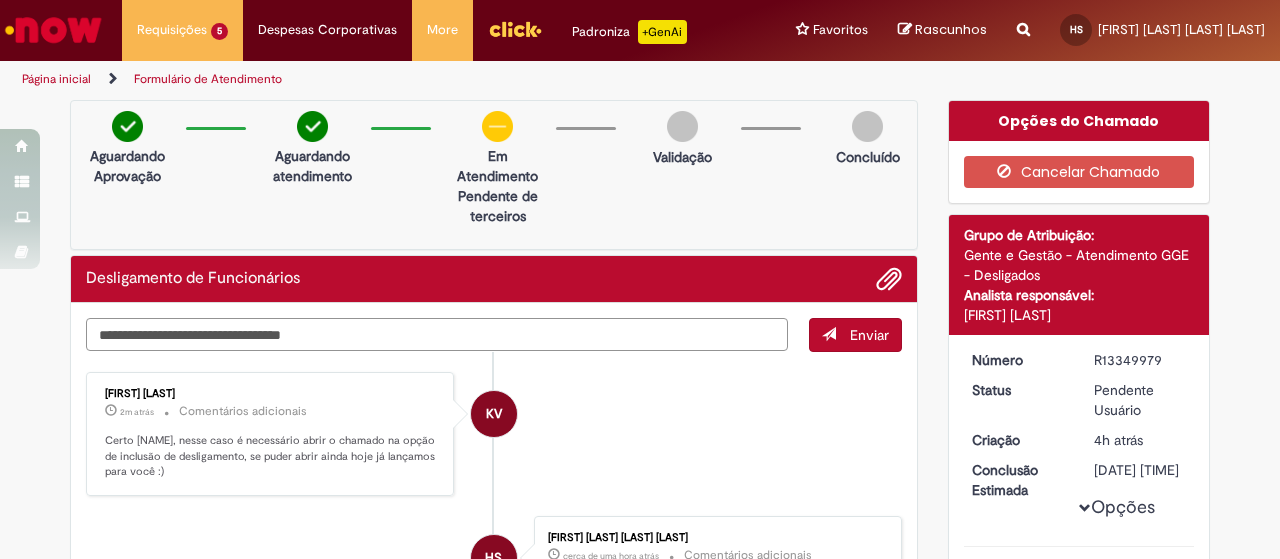 paste on "**********" 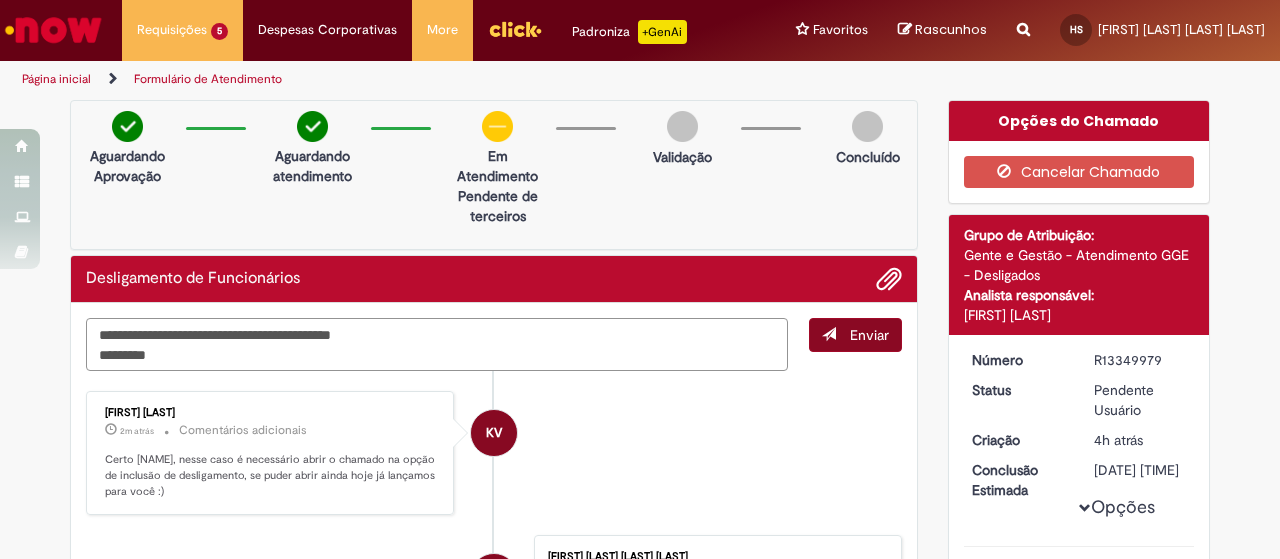 type on "**********" 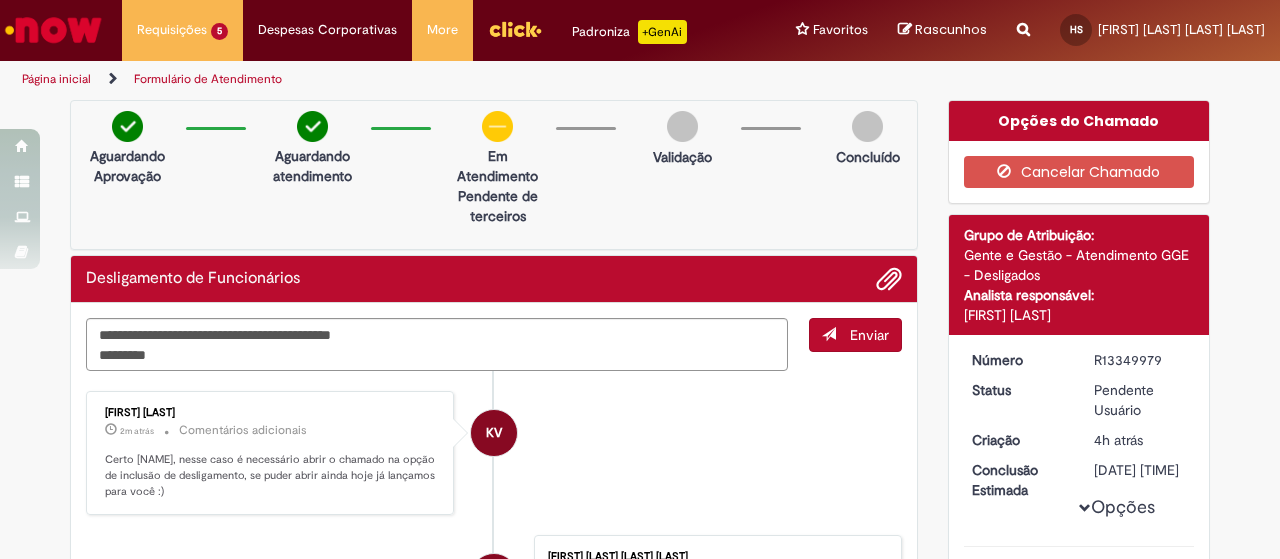 click on "Enviar" at bounding box center [855, 335] 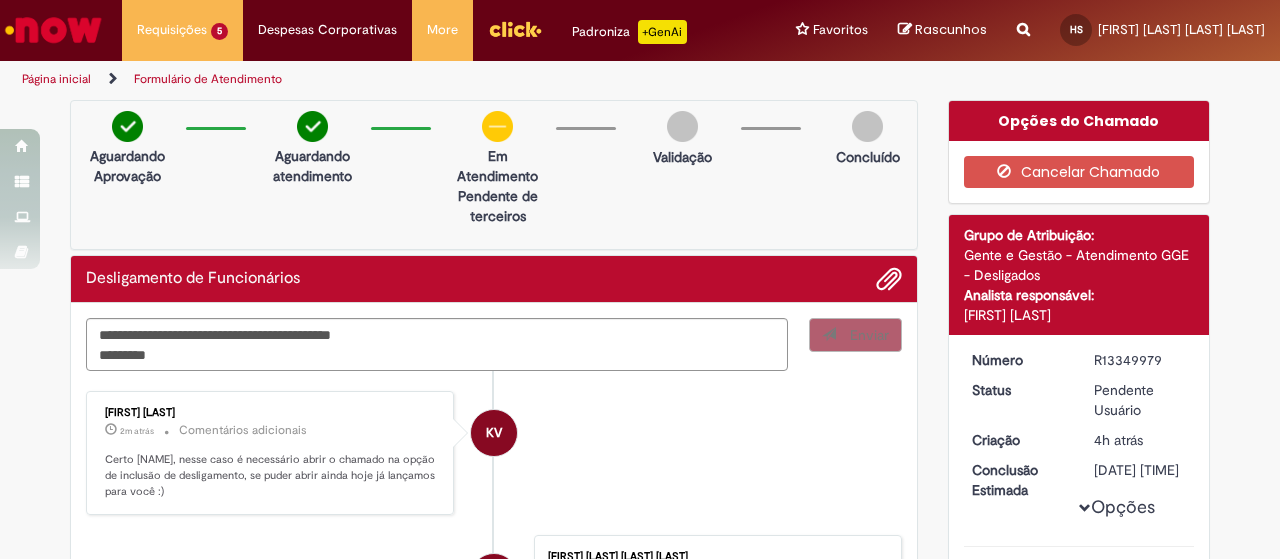 type 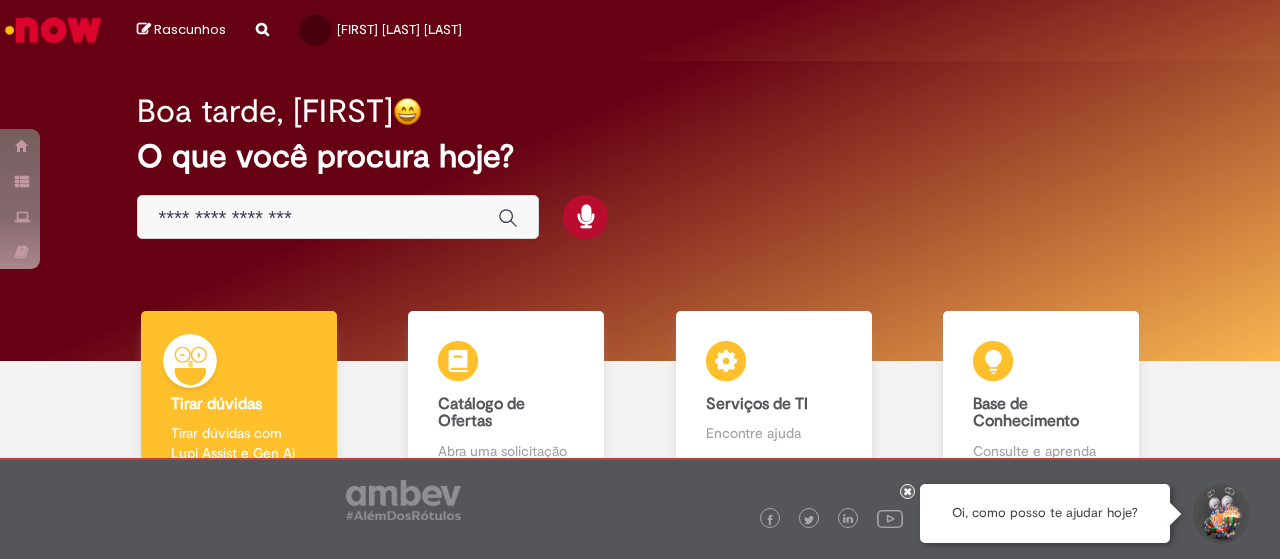scroll, scrollTop: 0, scrollLeft: 0, axis: both 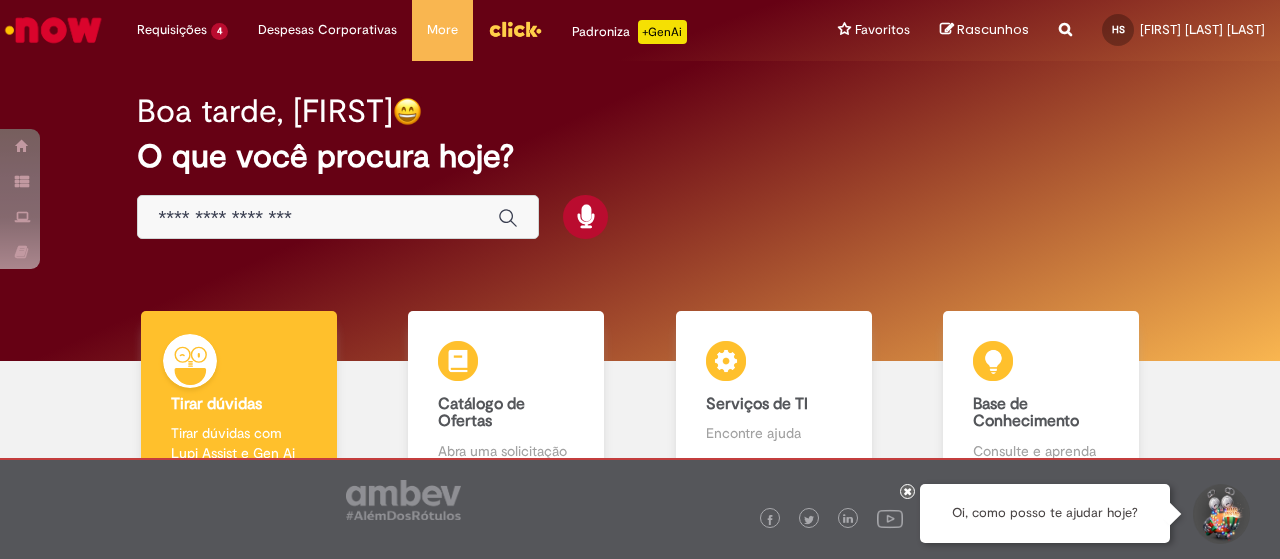 click at bounding box center [318, 218] 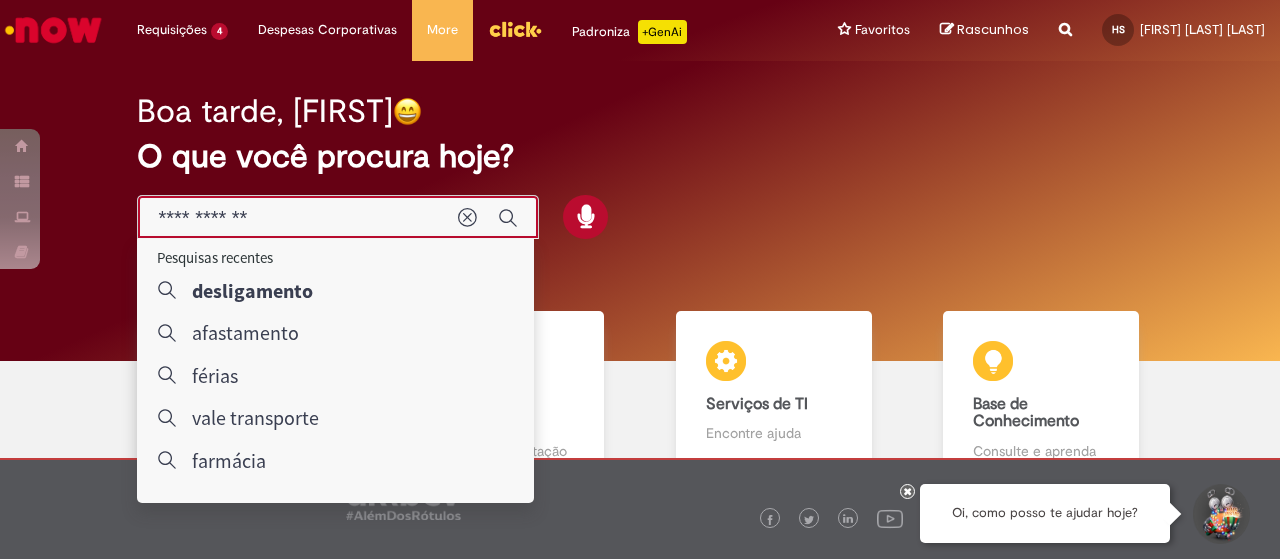 type on "**********" 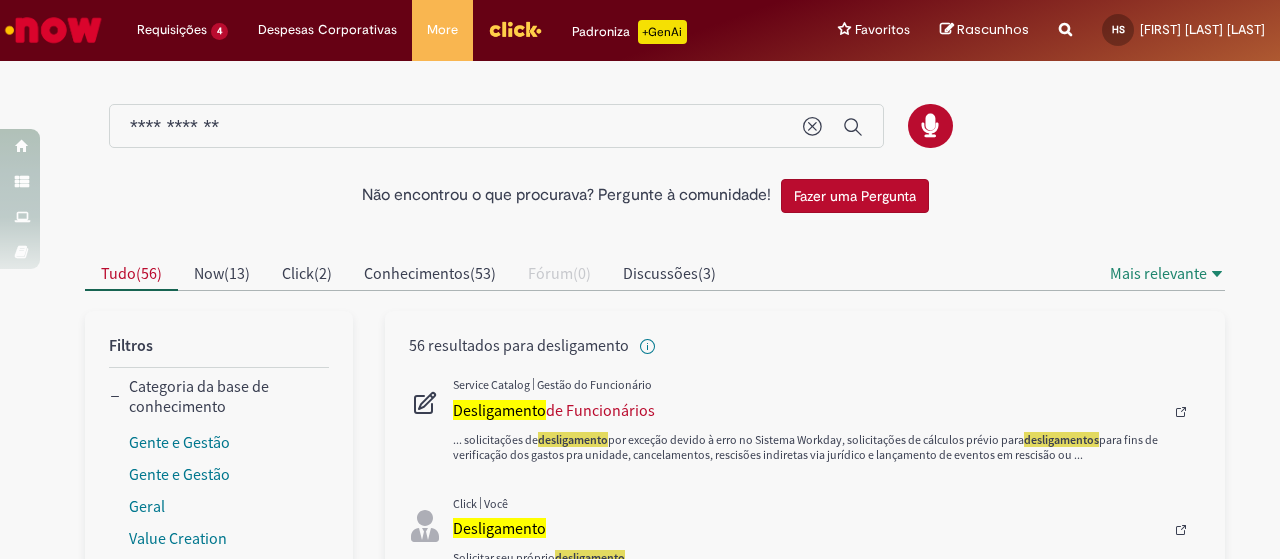 scroll, scrollTop: 108, scrollLeft: 0, axis: vertical 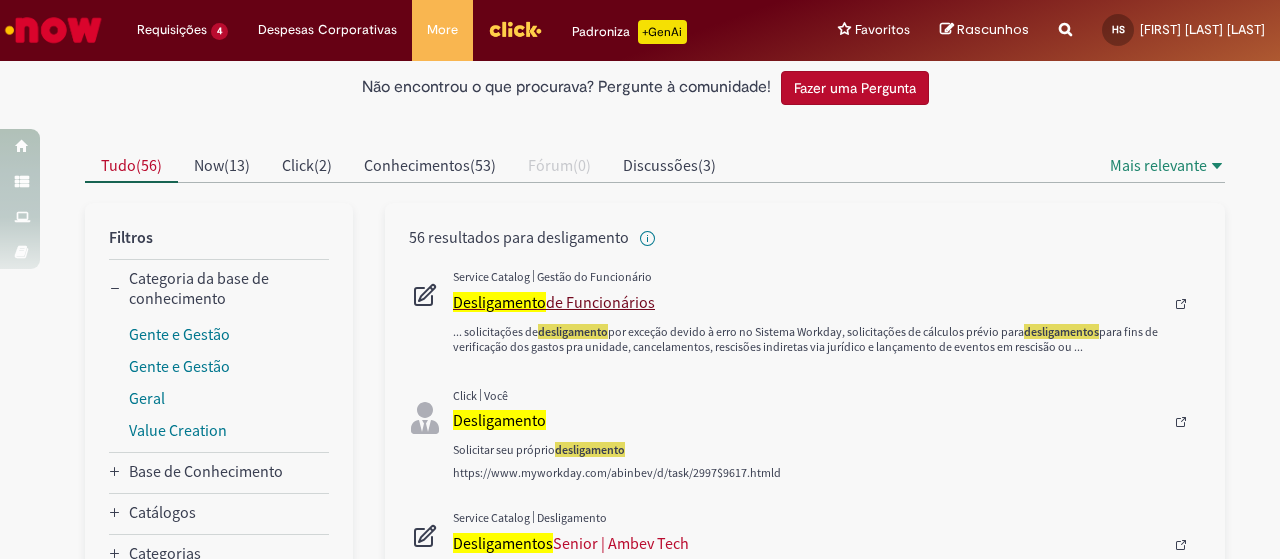 click on "Desligamento  de Funcionários" at bounding box center [808, 302] 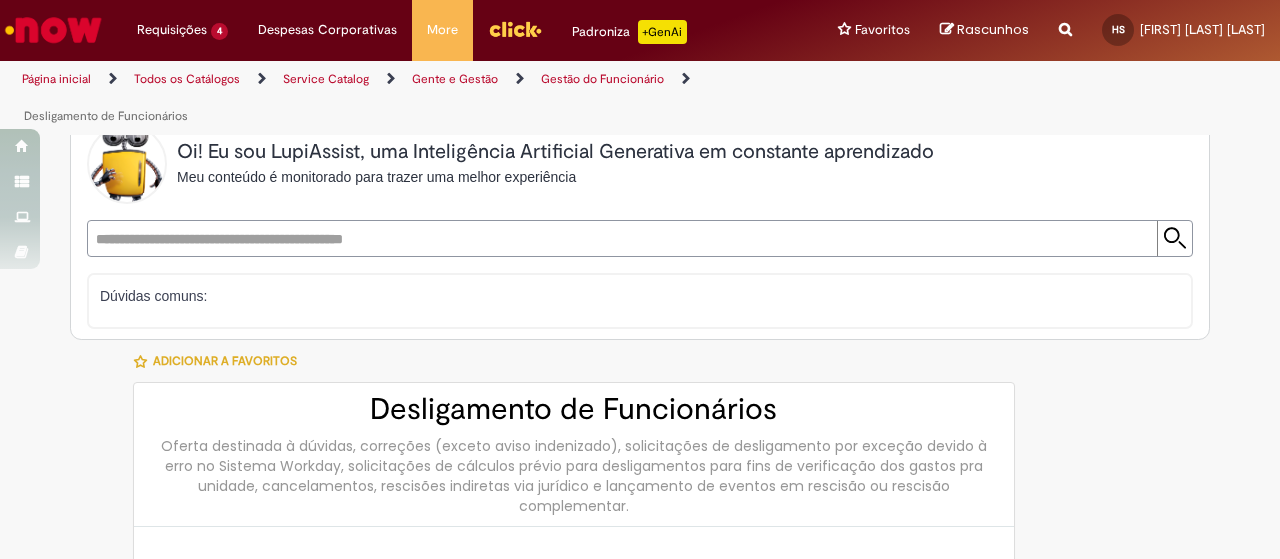 scroll, scrollTop: 0, scrollLeft: 0, axis: both 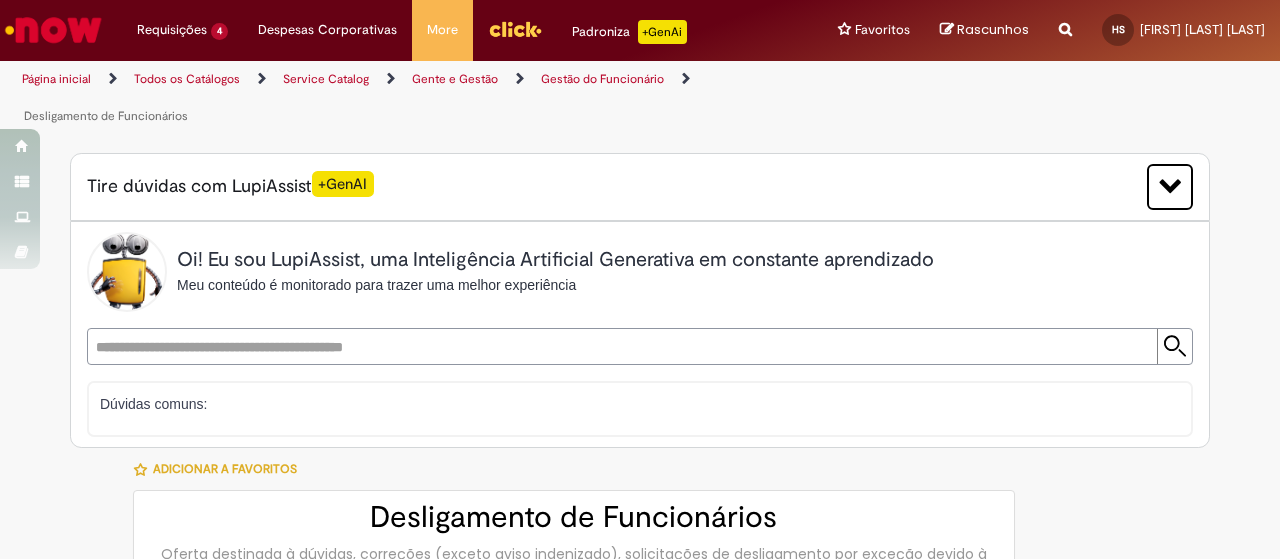 select 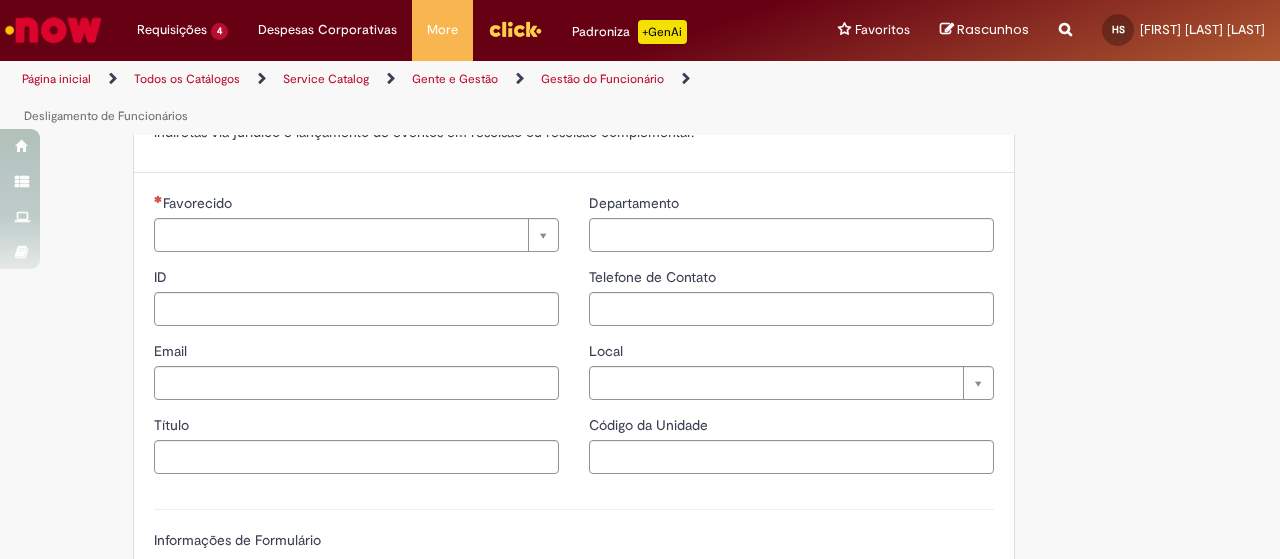 type on "********" 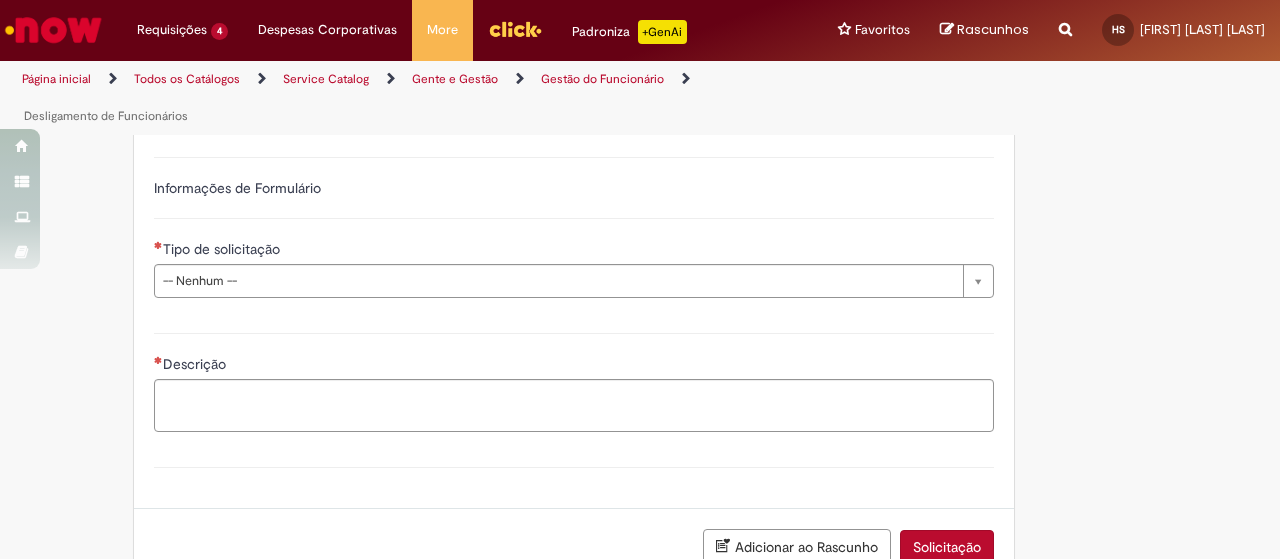 scroll, scrollTop: 950, scrollLeft: 0, axis: vertical 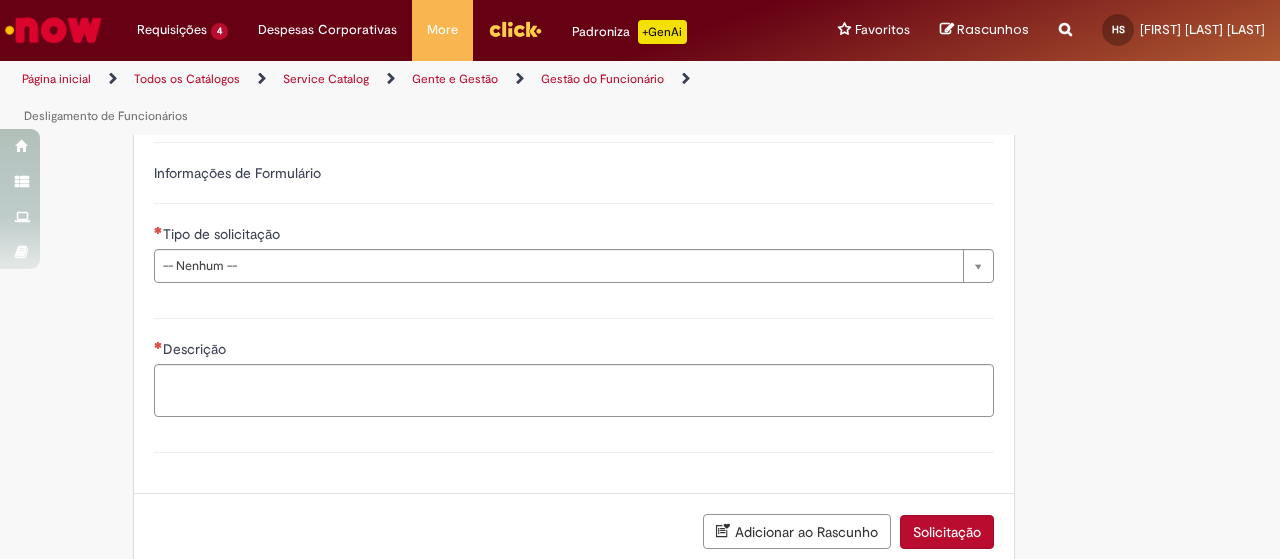 type on "**********" 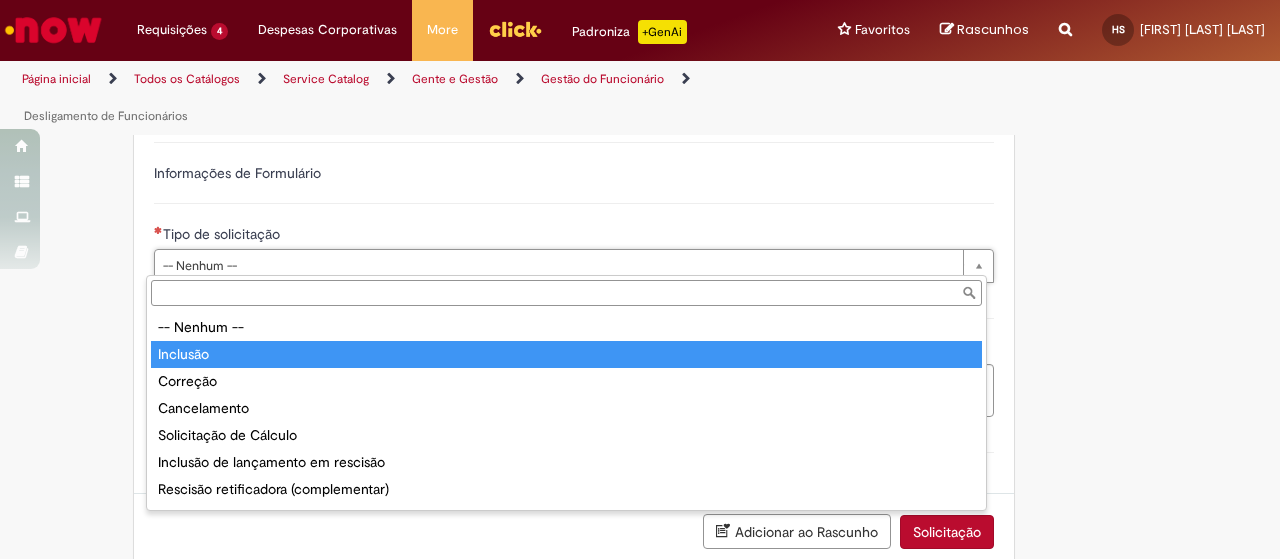 type on "********" 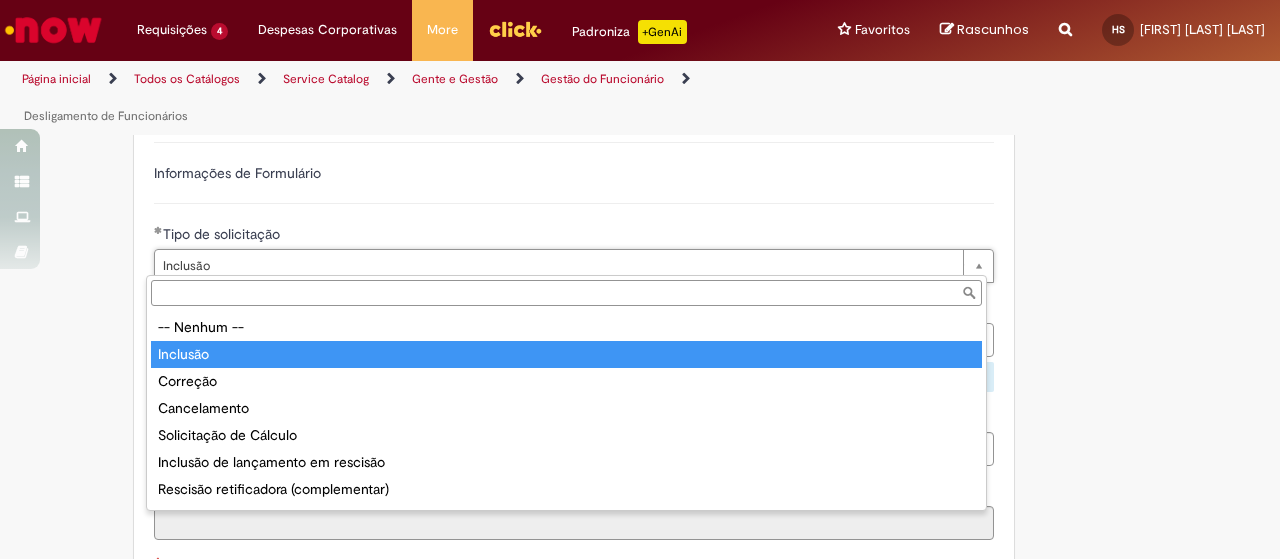 type on "********" 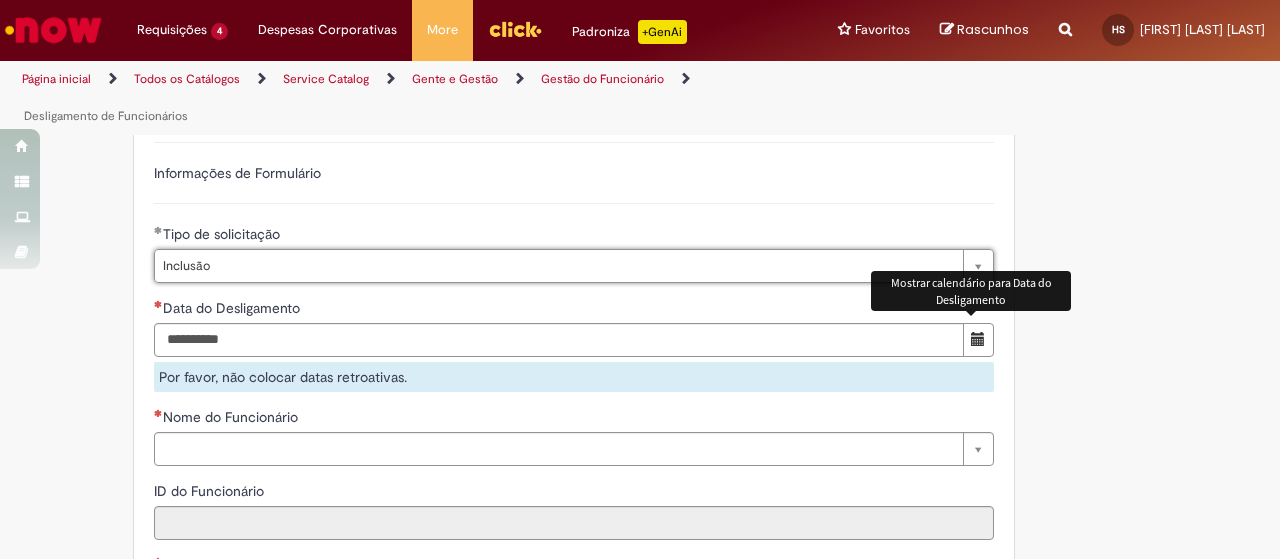 click at bounding box center (978, 339) 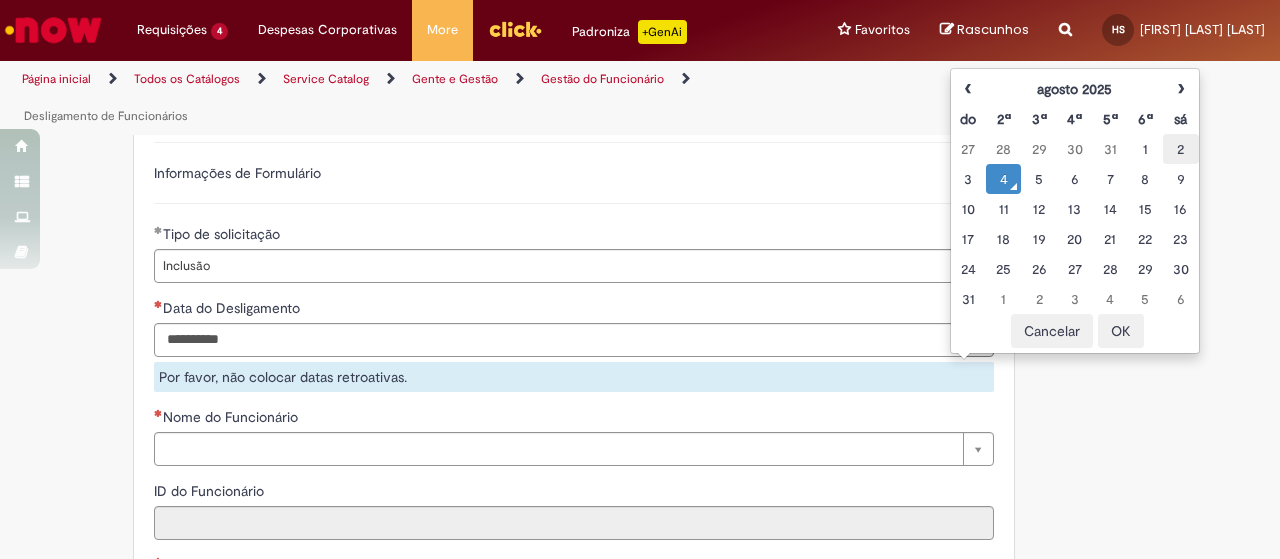 click on "2" at bounding box center (1180, 149) 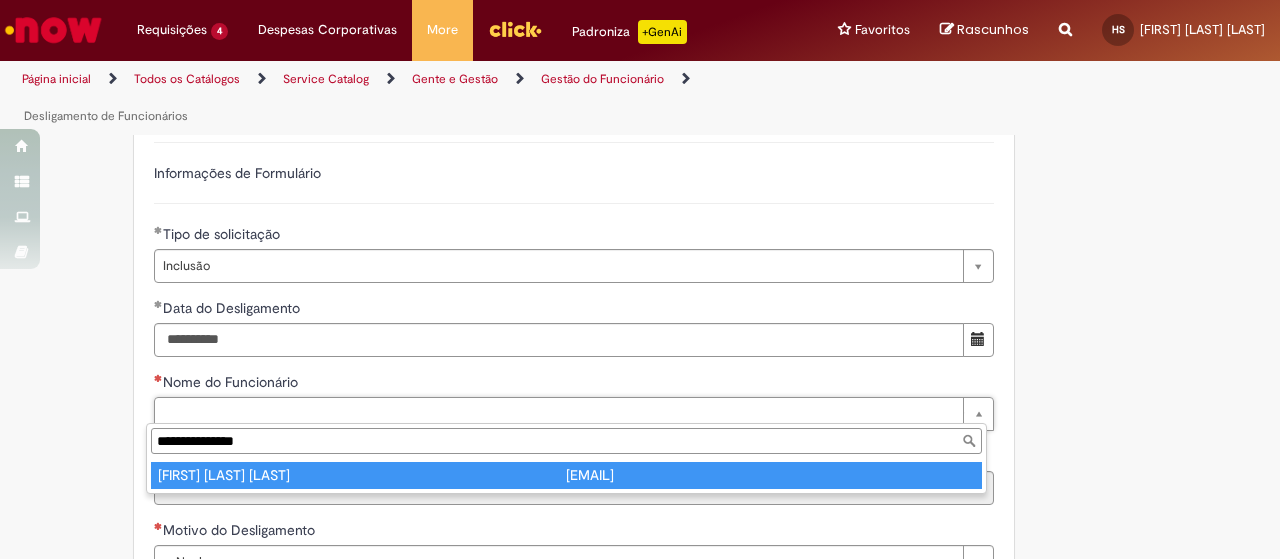 type on "**********" 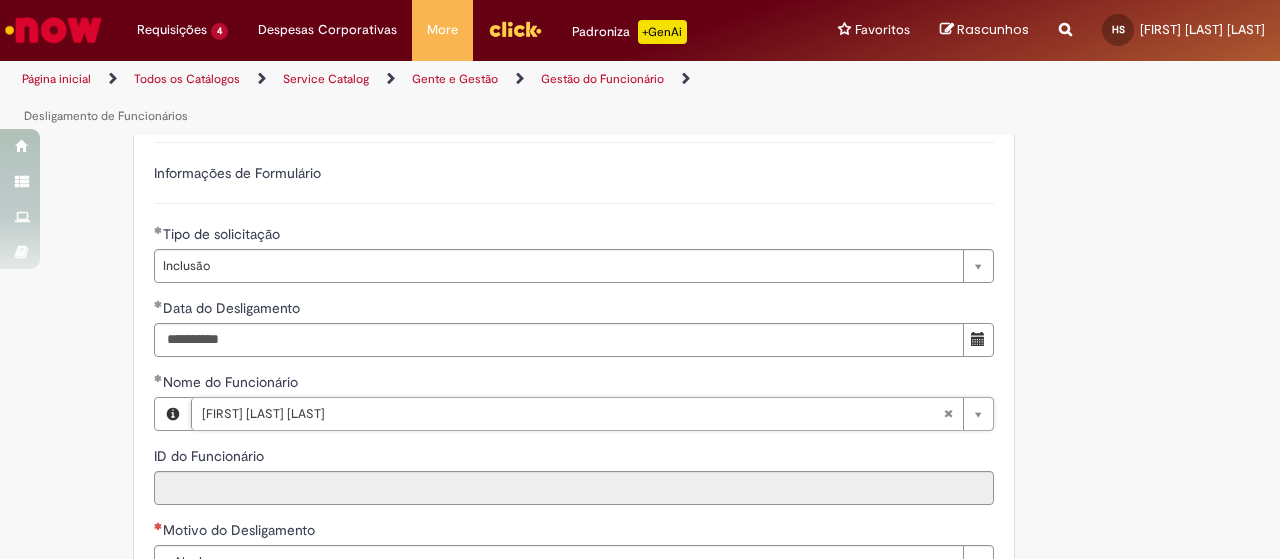 type on "********" 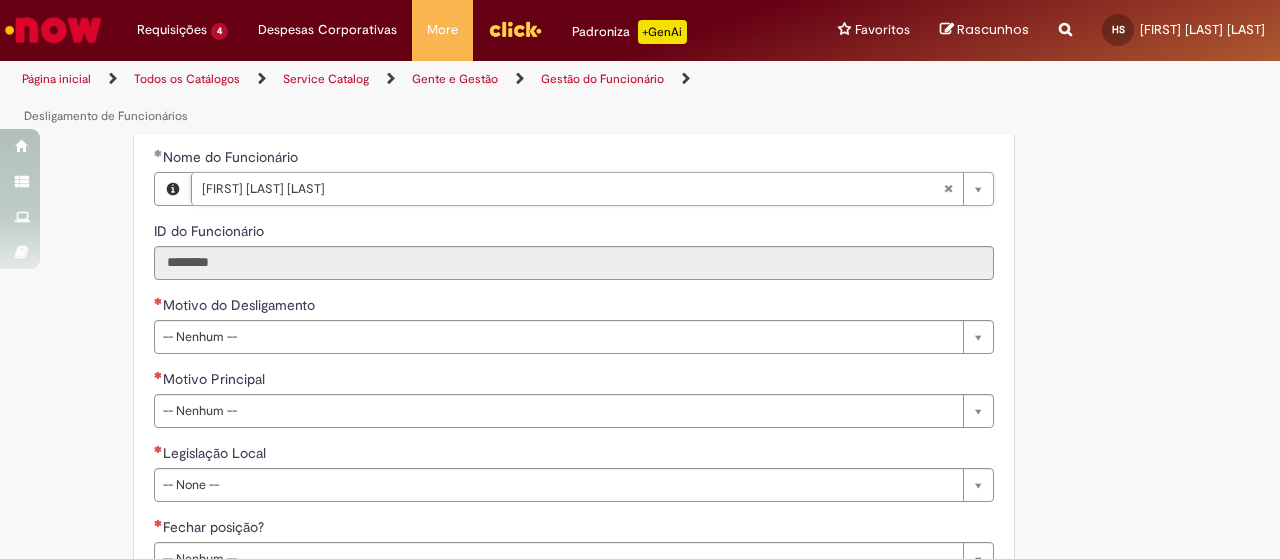 scroll, scrollTop: 1178, scrollLeft: 0, axis: vertical 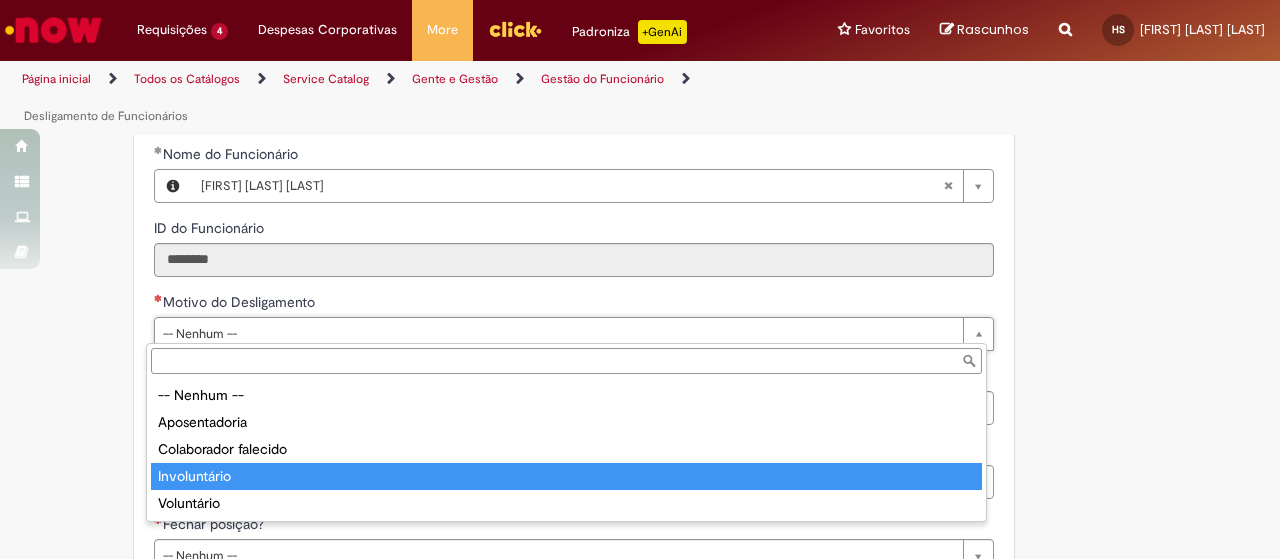 type on "**********" 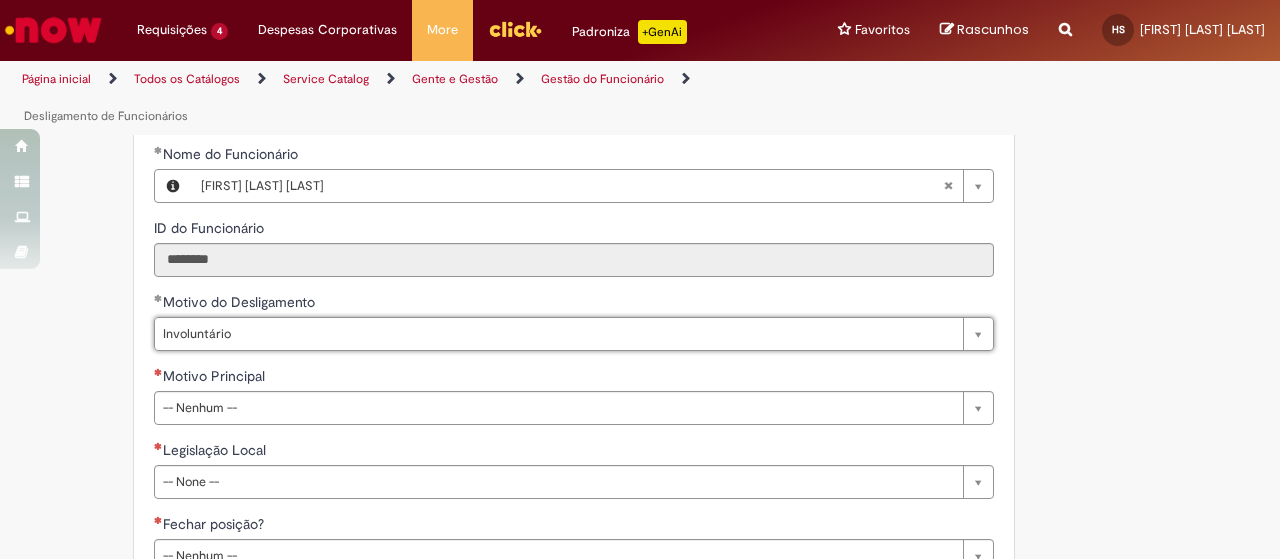 type on "**********" 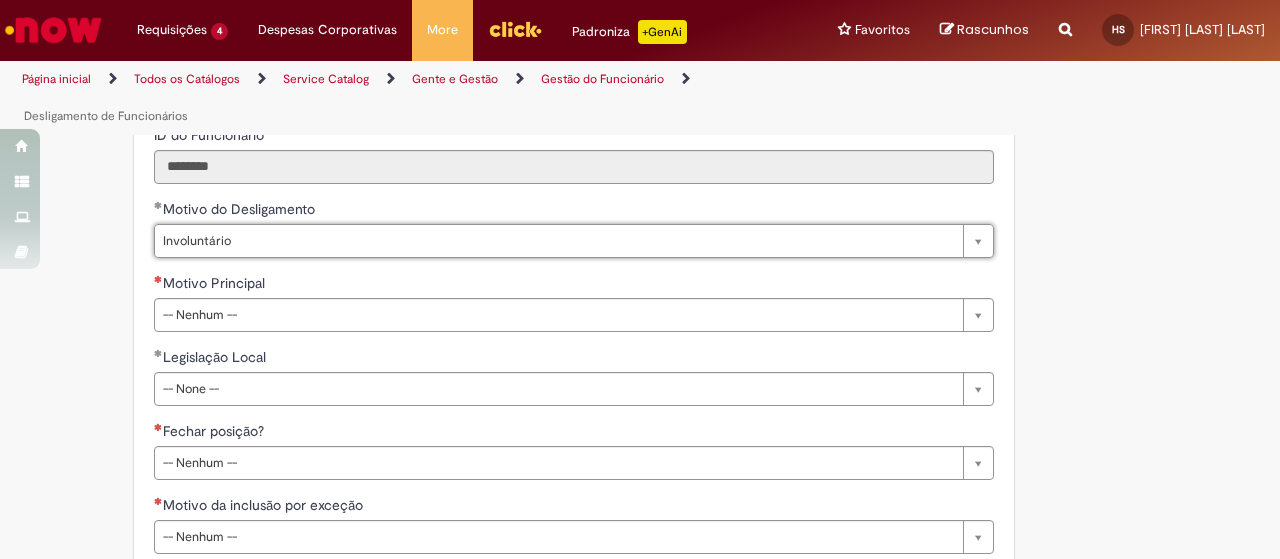 scroll, scrollTop: 1273, scrollLeft: 0, axis: vertical 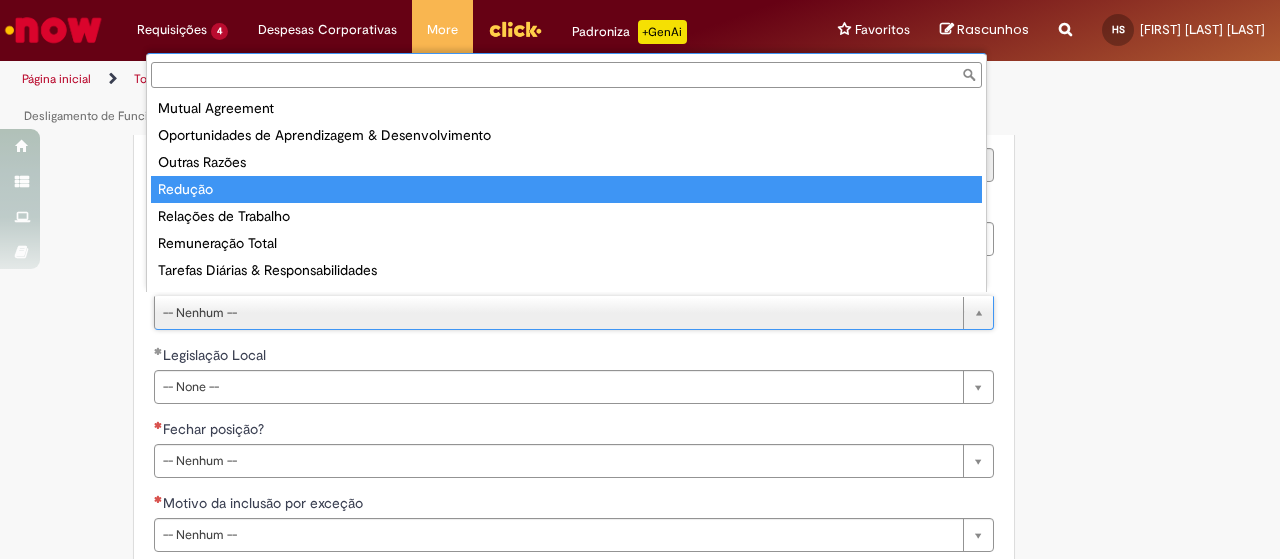 type on "*******" 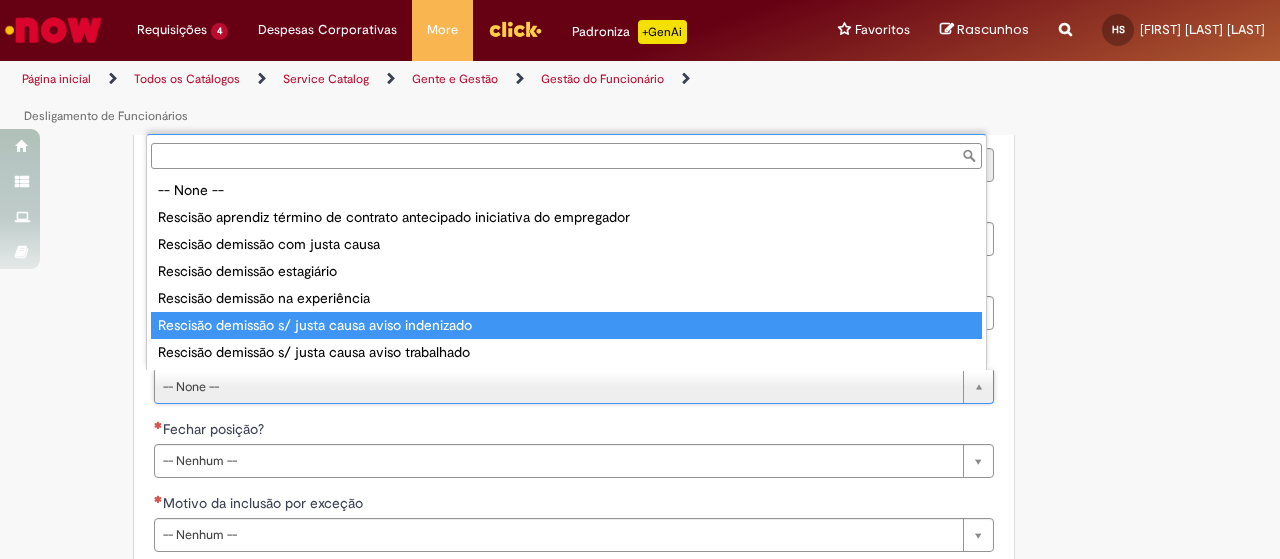 type on "**********" 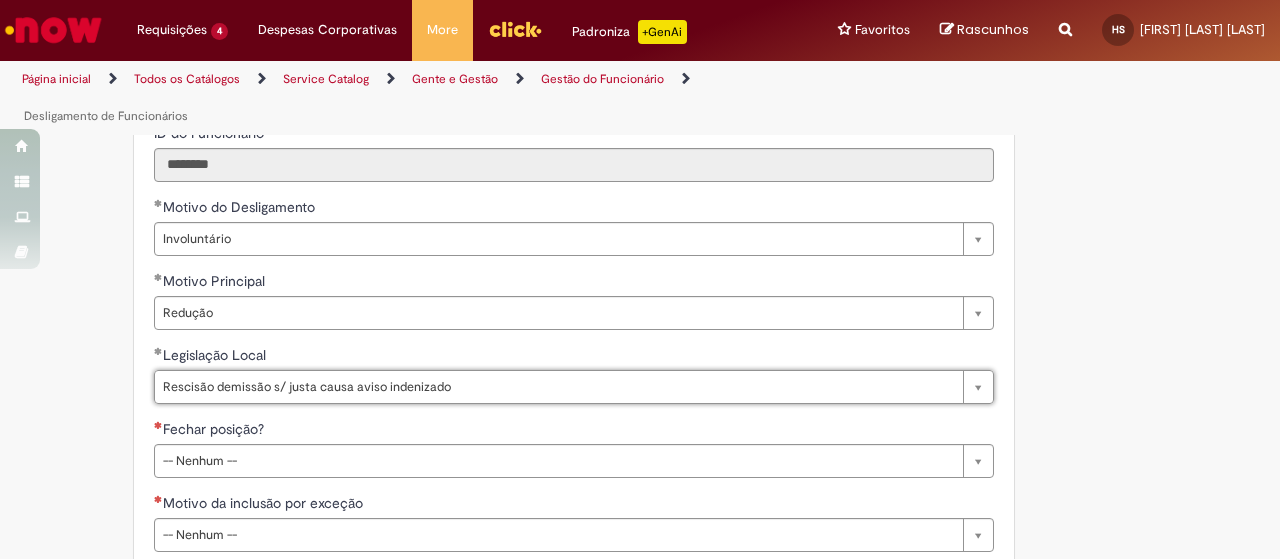 scroll, scrollTop: 0, scrollLeft: 63, axis: horizontal 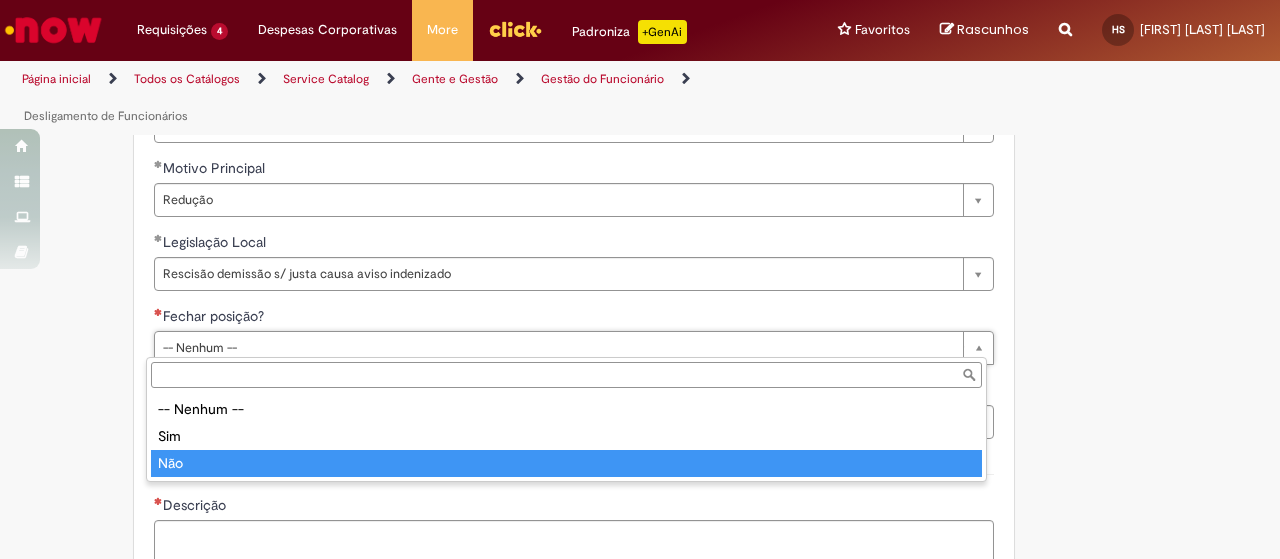 type on "***" 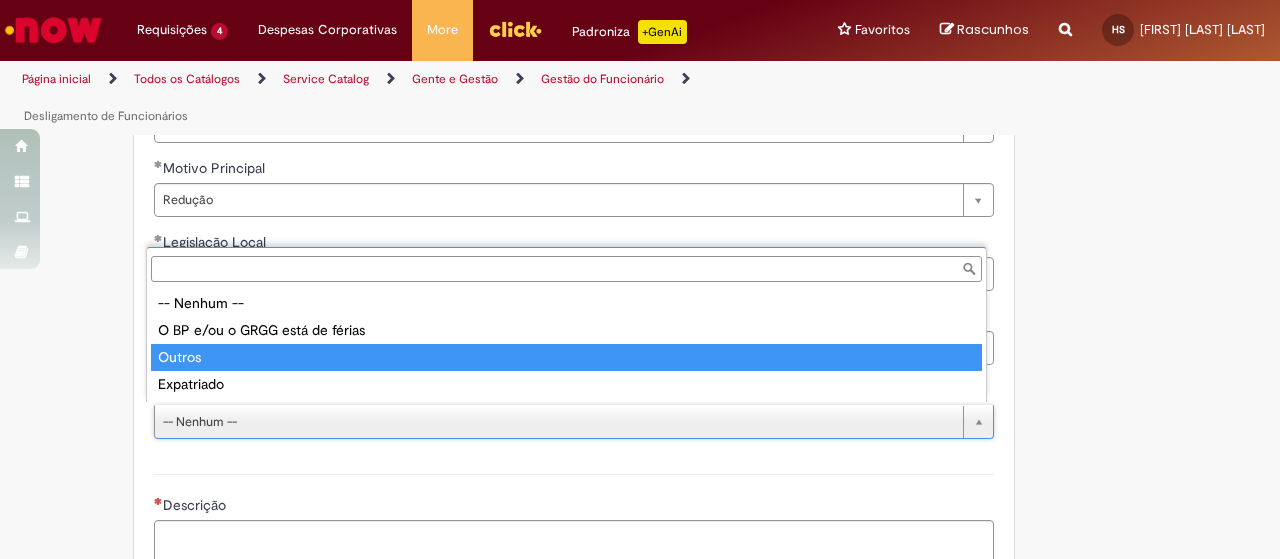 type on "******" 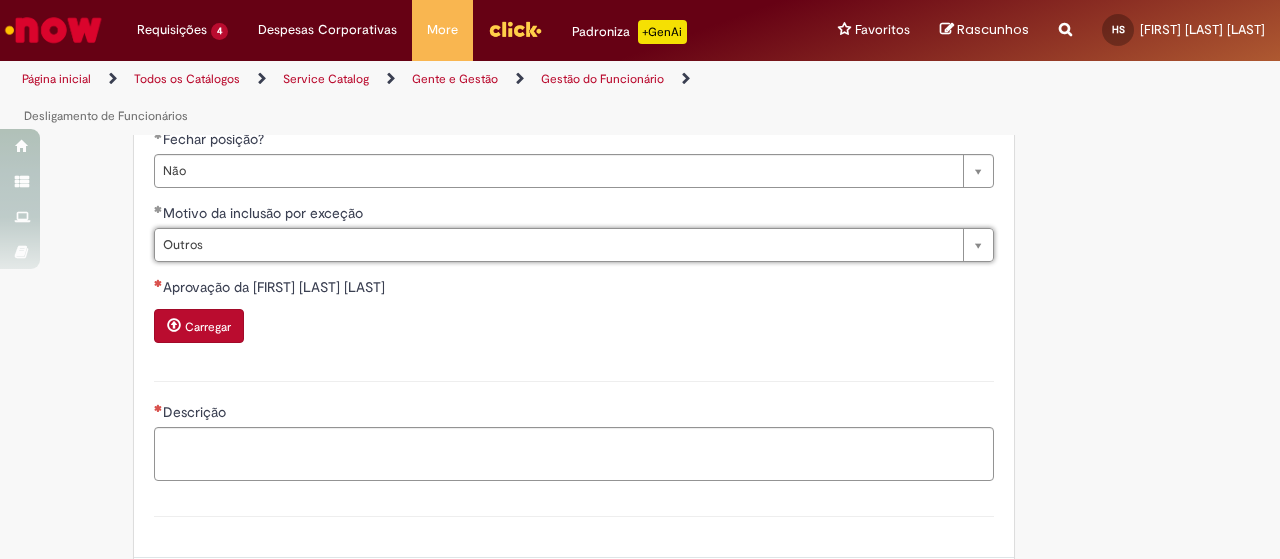 scroll, scrollTop: 1578, scrollLeft: 0, axis: vertical 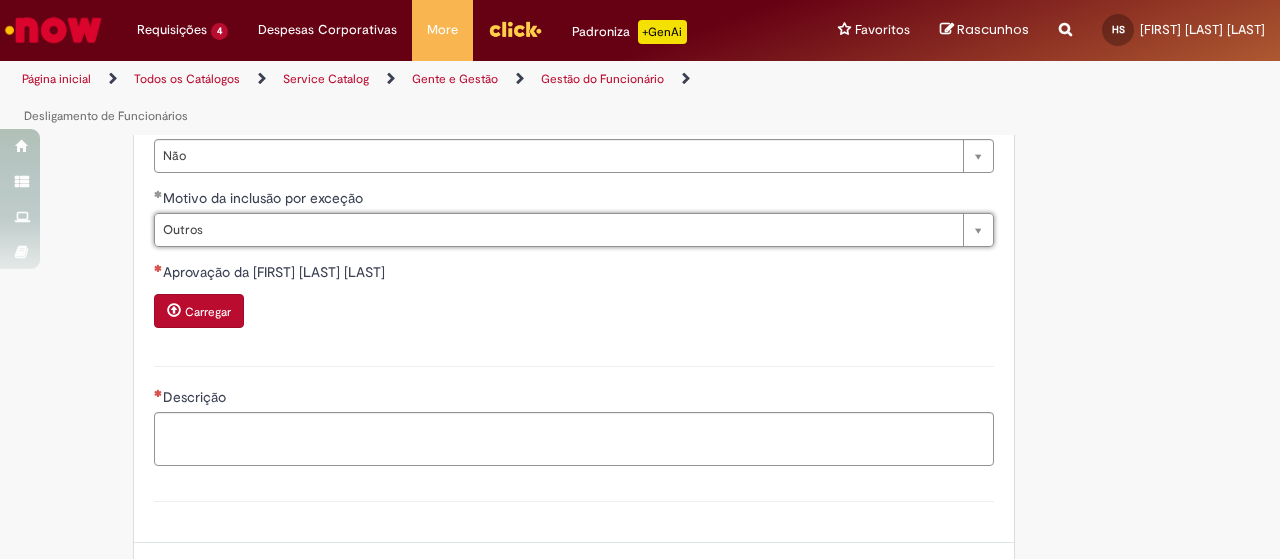 click on "Carregar" at bounding box center (208, 312) 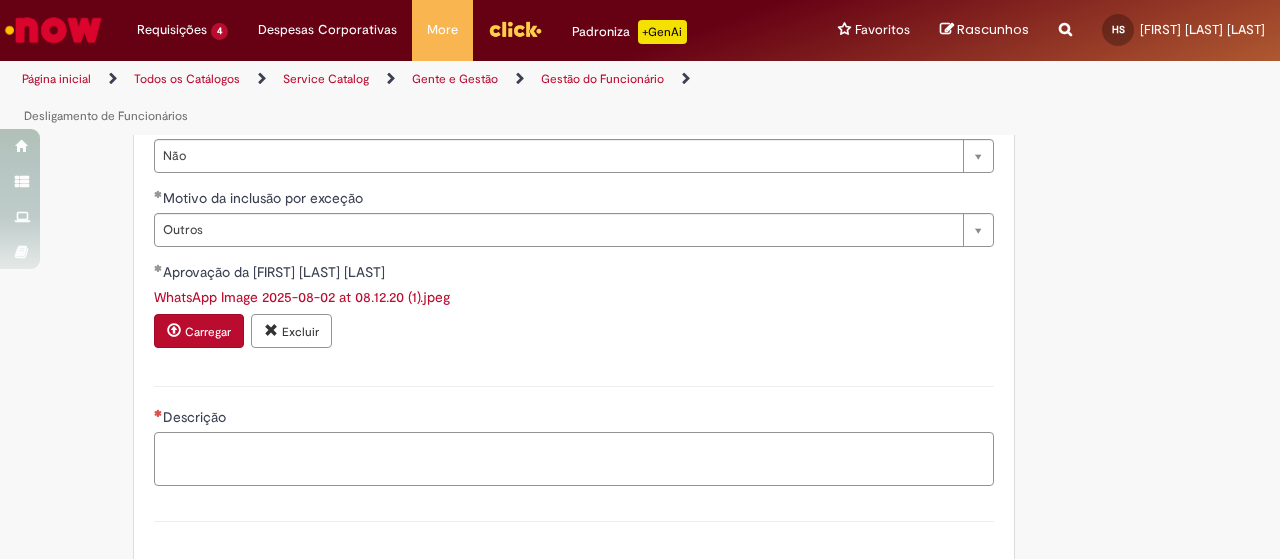 click on "Descrição" at bounding box center (574, 458) 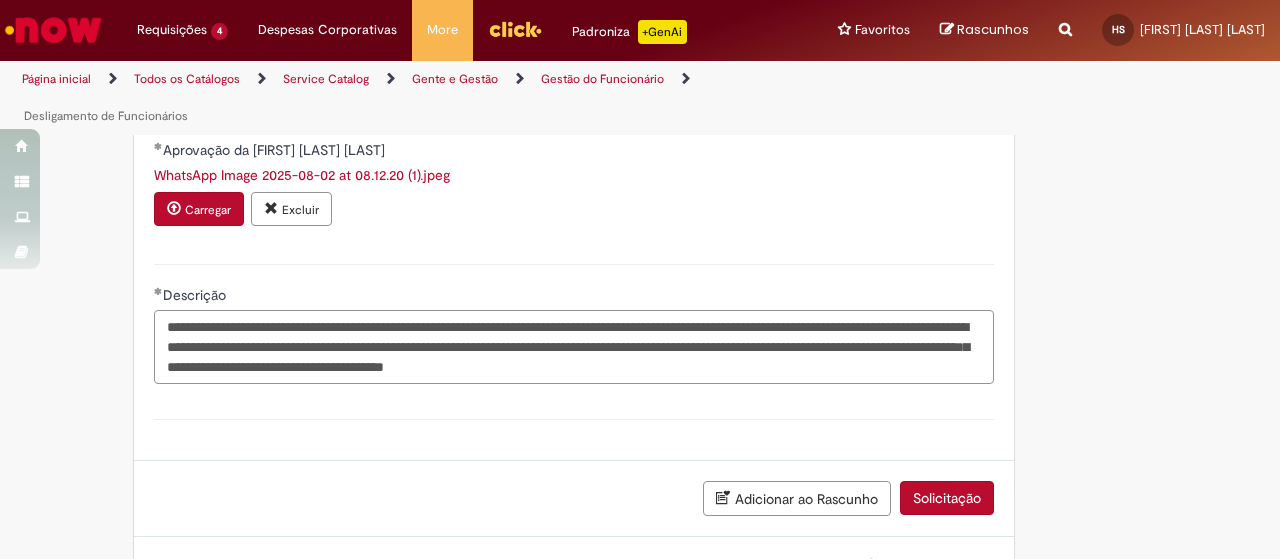 scroll, scrollTop: 1706, scrollLeft: 0, axis: vertical 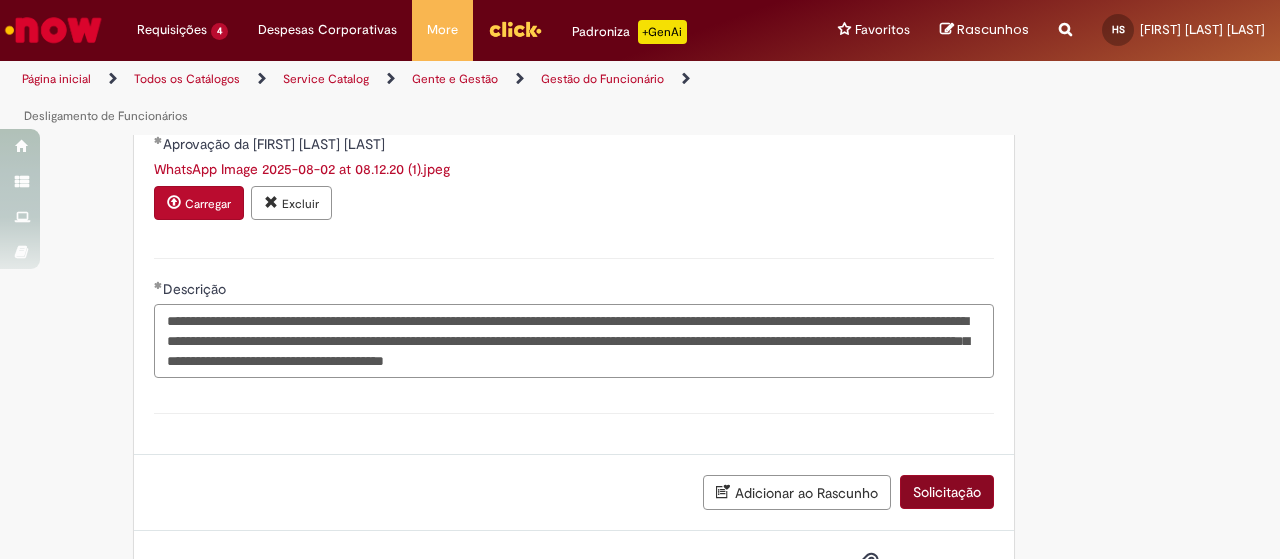 type on "**********" 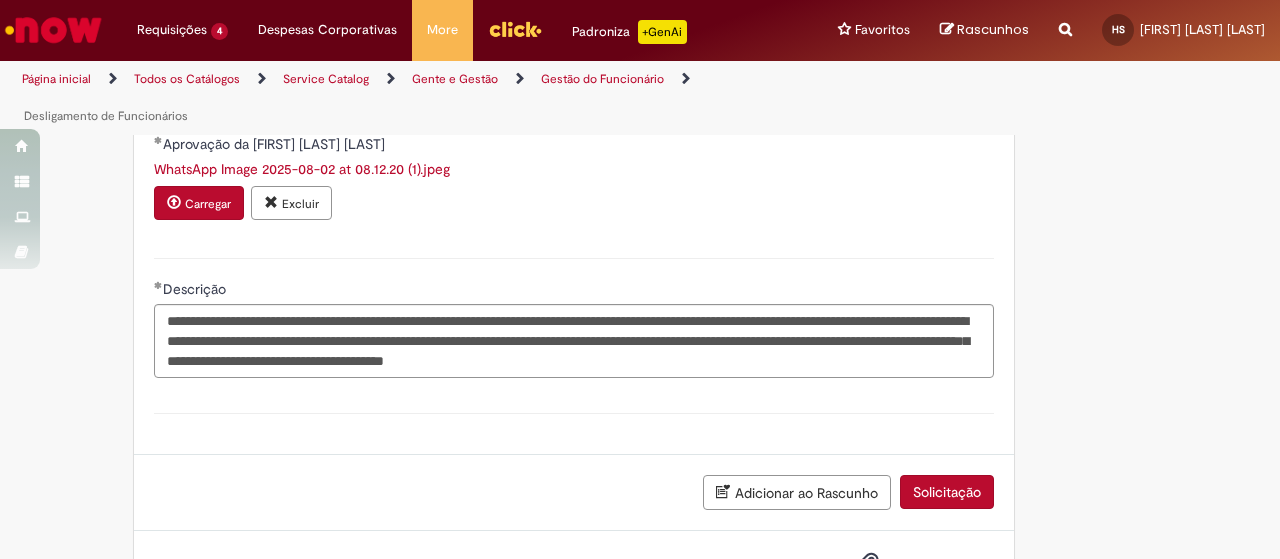 click on "Solicitação" at bounding box center (947, 492) 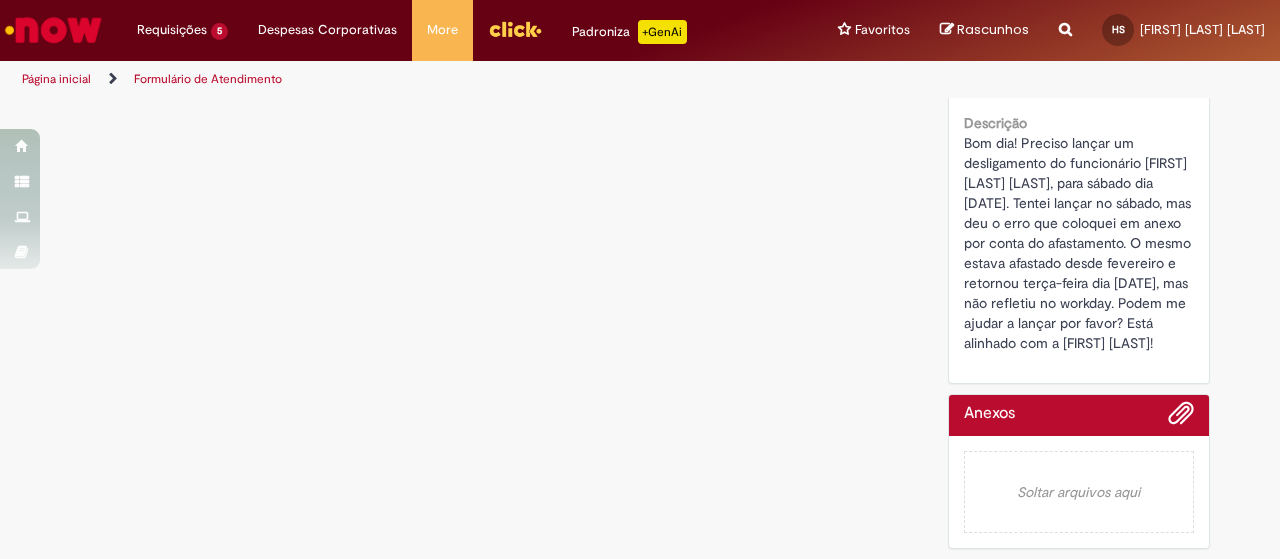 scroll, scrollTop: 0, scrollLeft: 0, axis: both 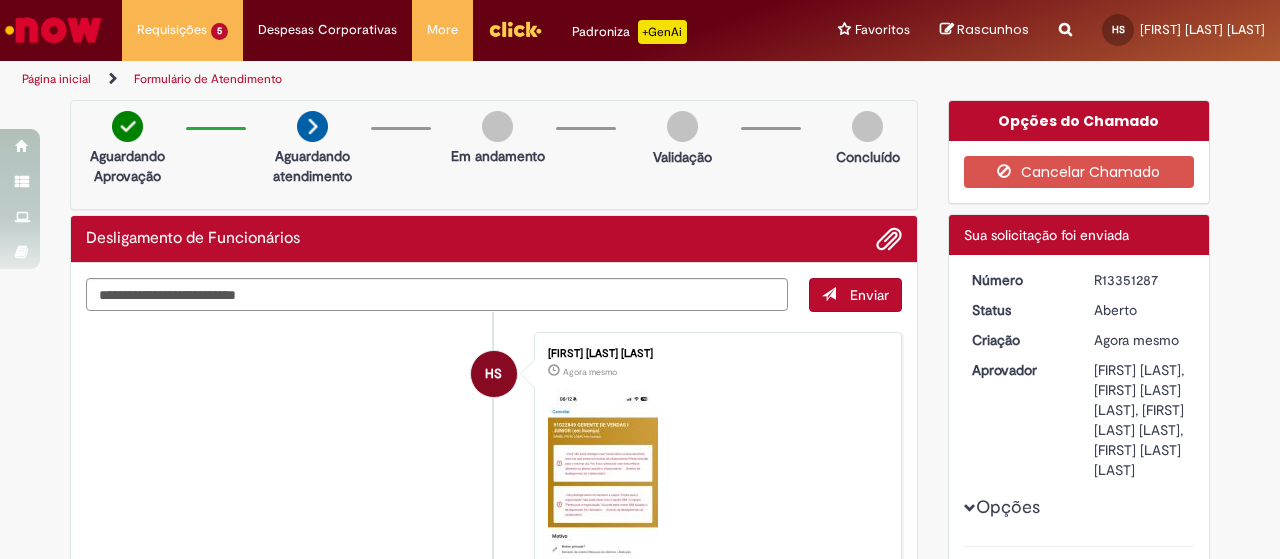 drag, startPoint x: 1086, startPoint y: 282, endPoint x: 1161, endPoint y: 276, distance: 75.23962 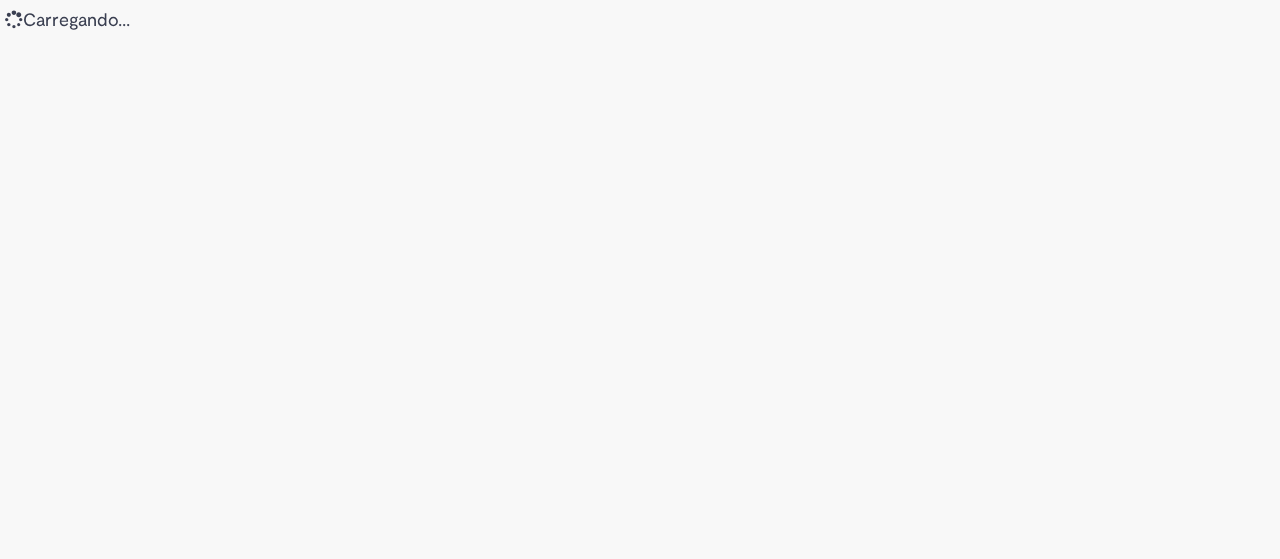 scroll, scrollTop: 0, scrollLeft: 0, axis: both 